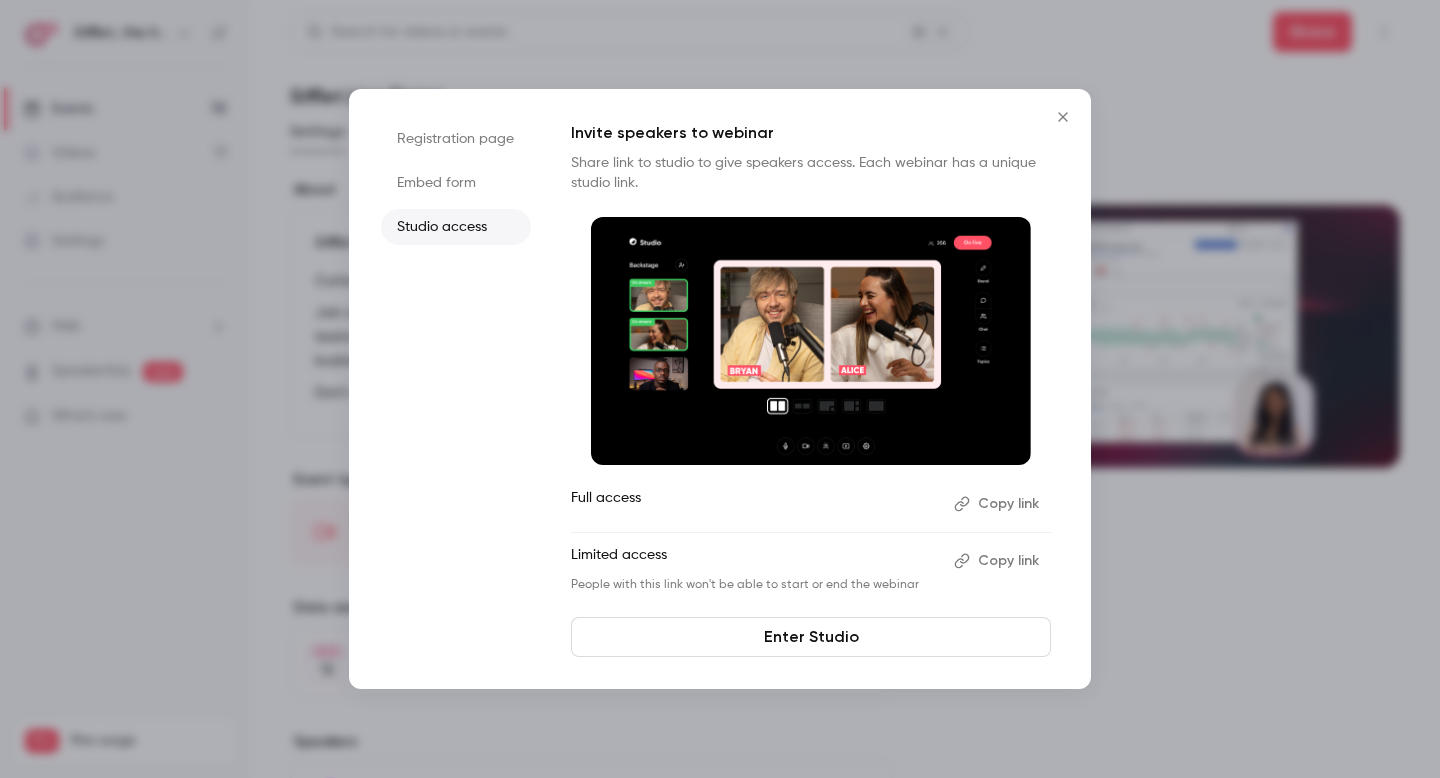 scroll, scrollTop: 0, scrollLeft: 0, axis: both 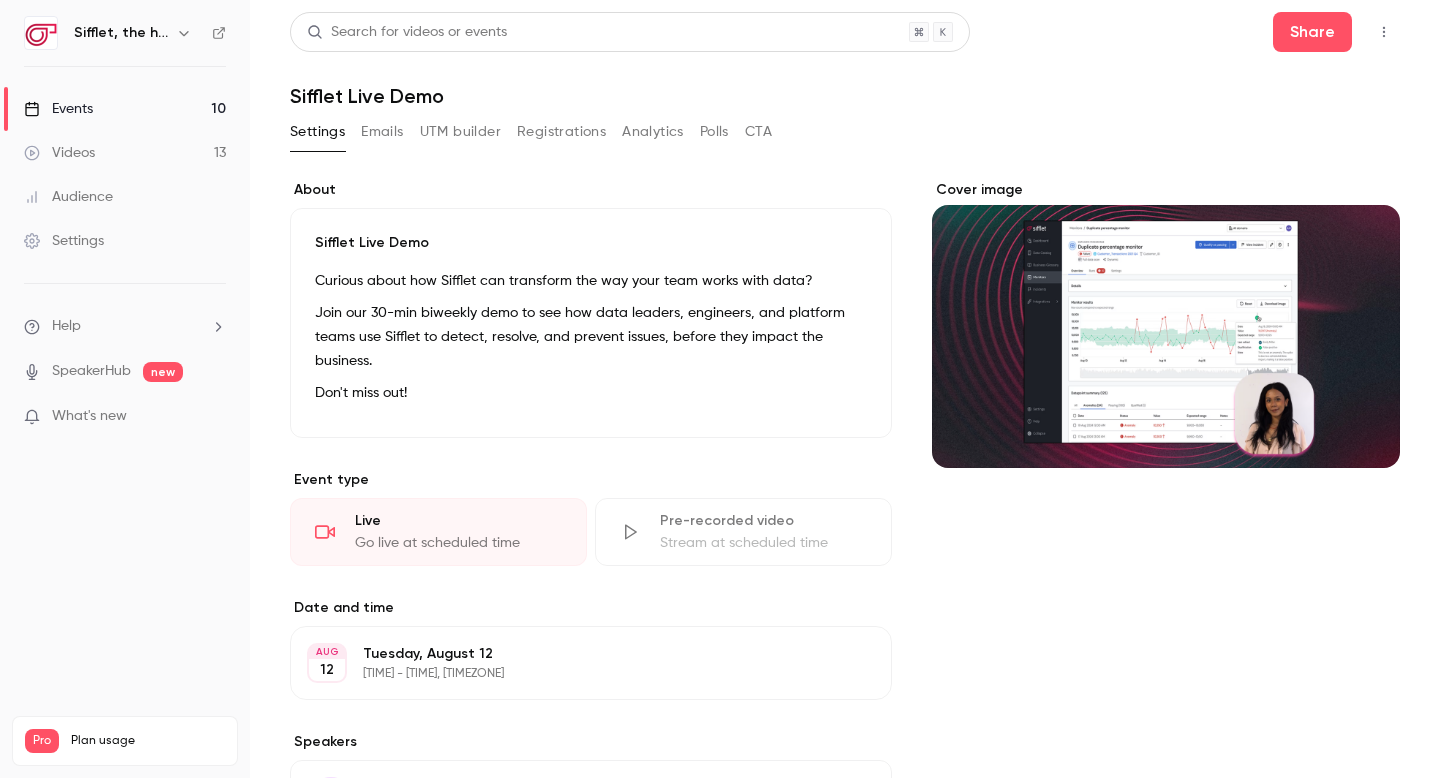 click 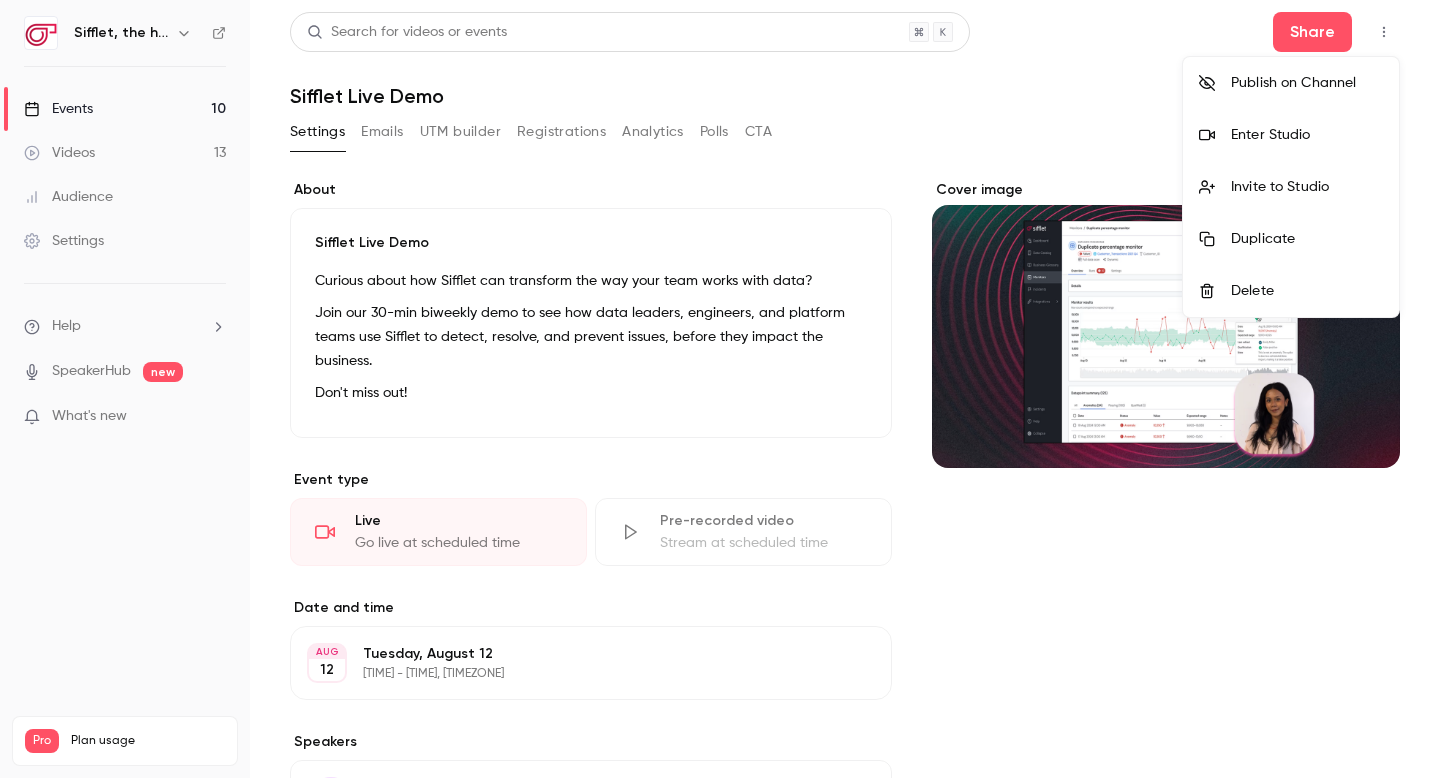 click on "Invite to Studio" at bounding box center (1291, 187) 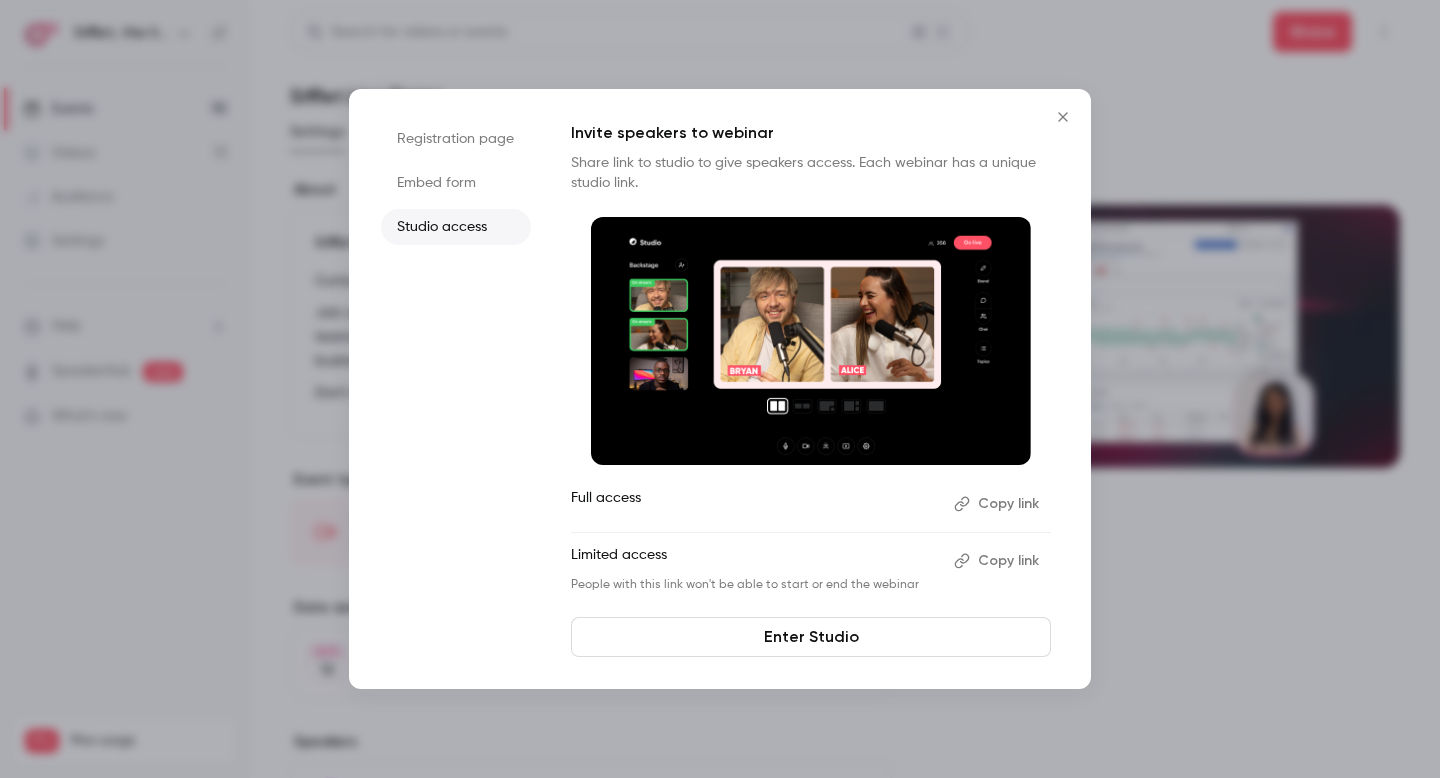 click on "Copy link" at bounding box center (998, 504) 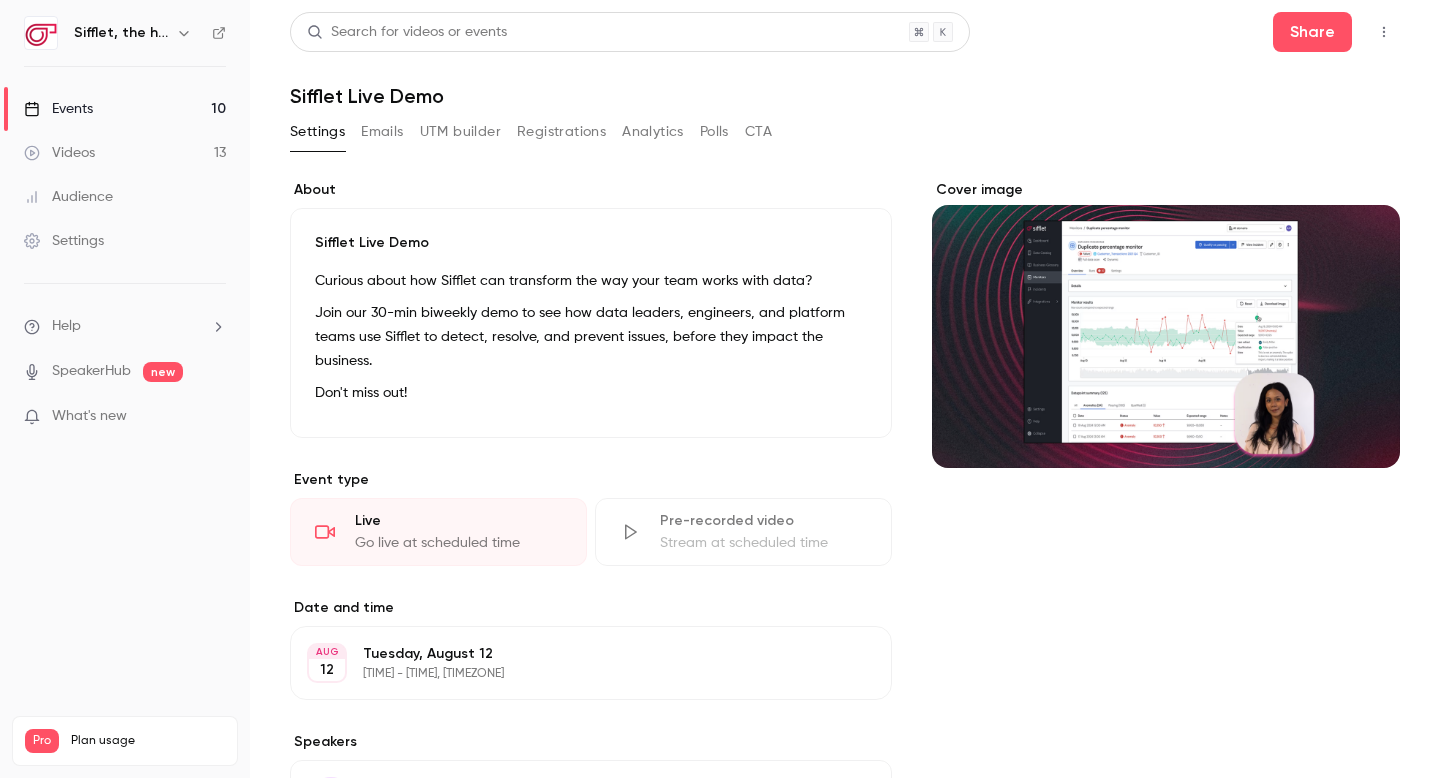 click on "UTM builder" at bounding box center (460, 132) 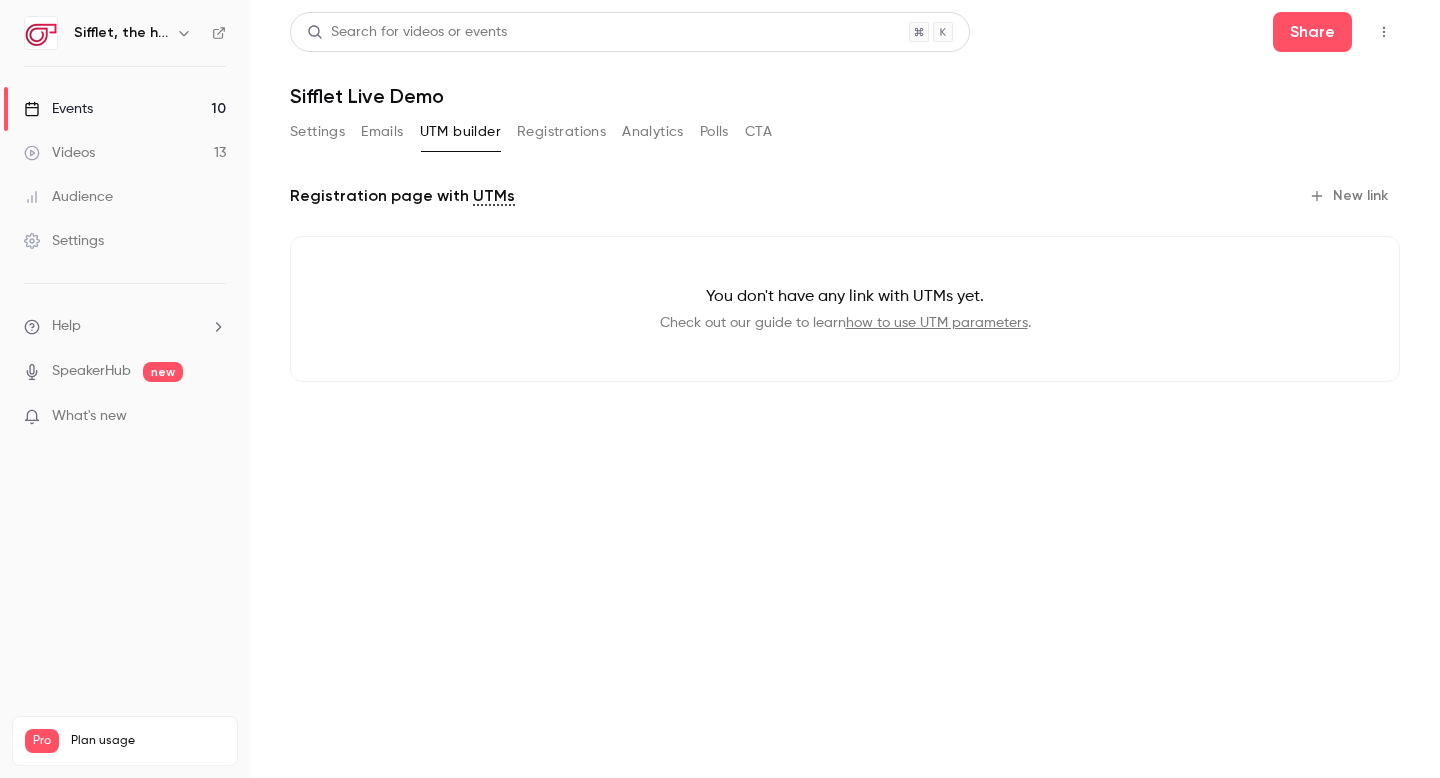 click on "Emails" at bounding box center [382, 132] 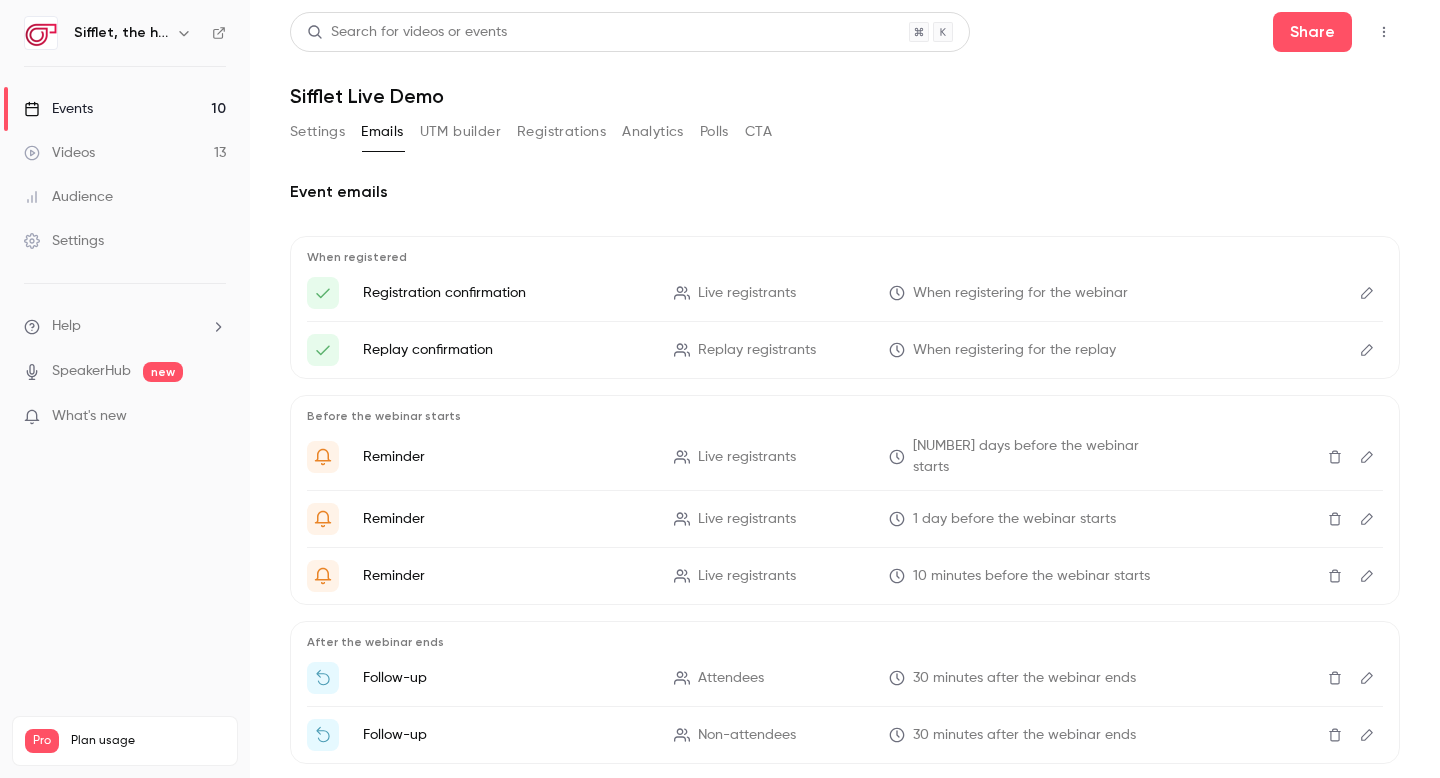 click on "Settings" at bounding box center [317, 132] 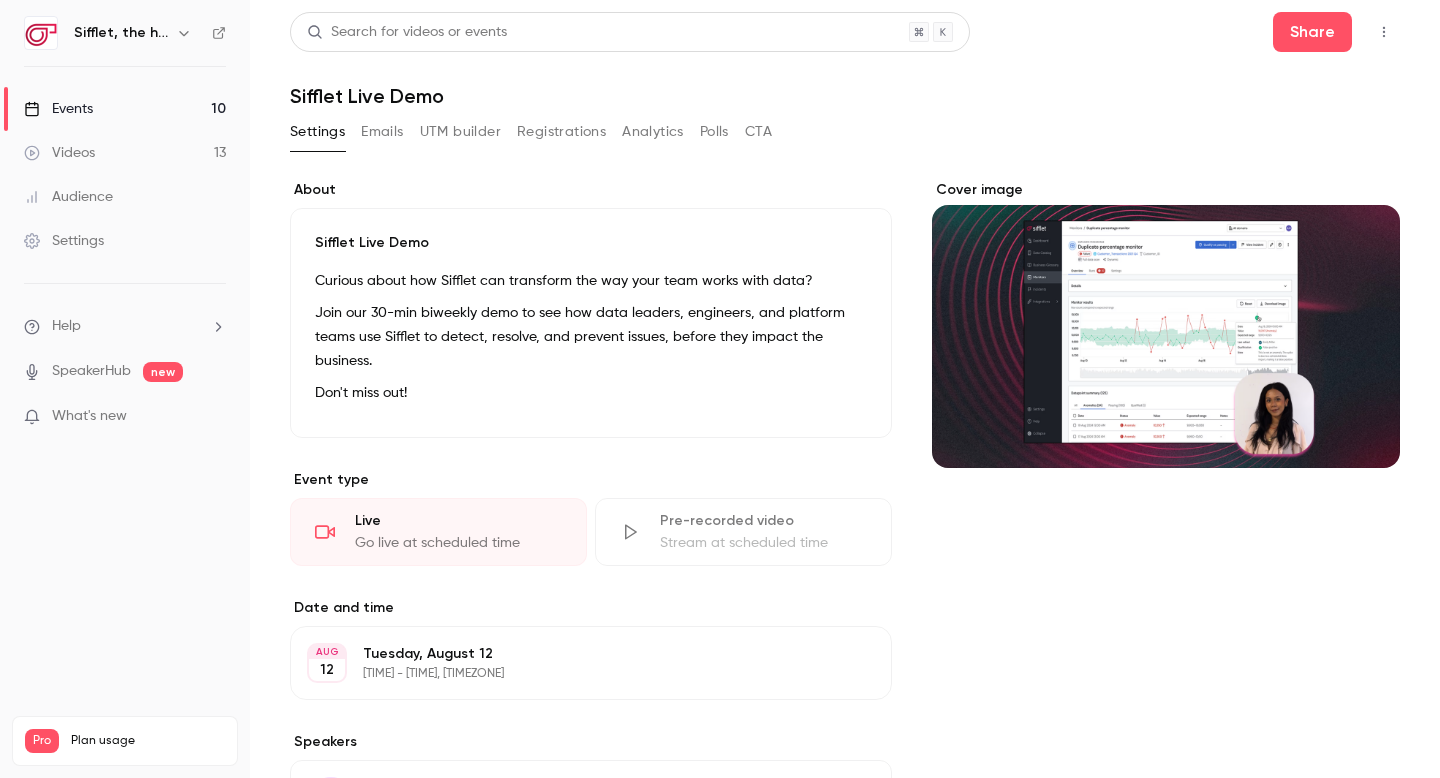 click on "Registrations" at bounding box center (561, 132) 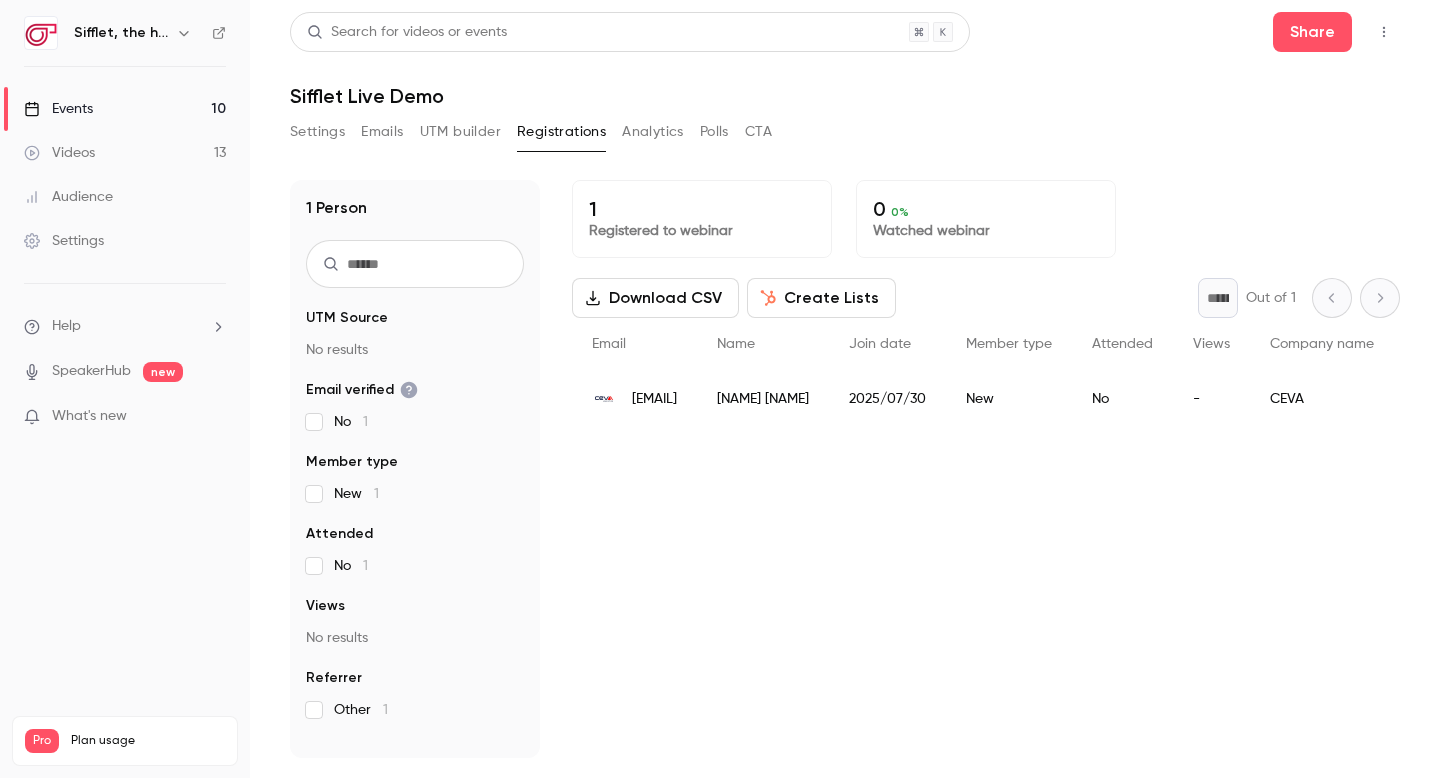 click on "Analytics" at bounding box center (653, 132) 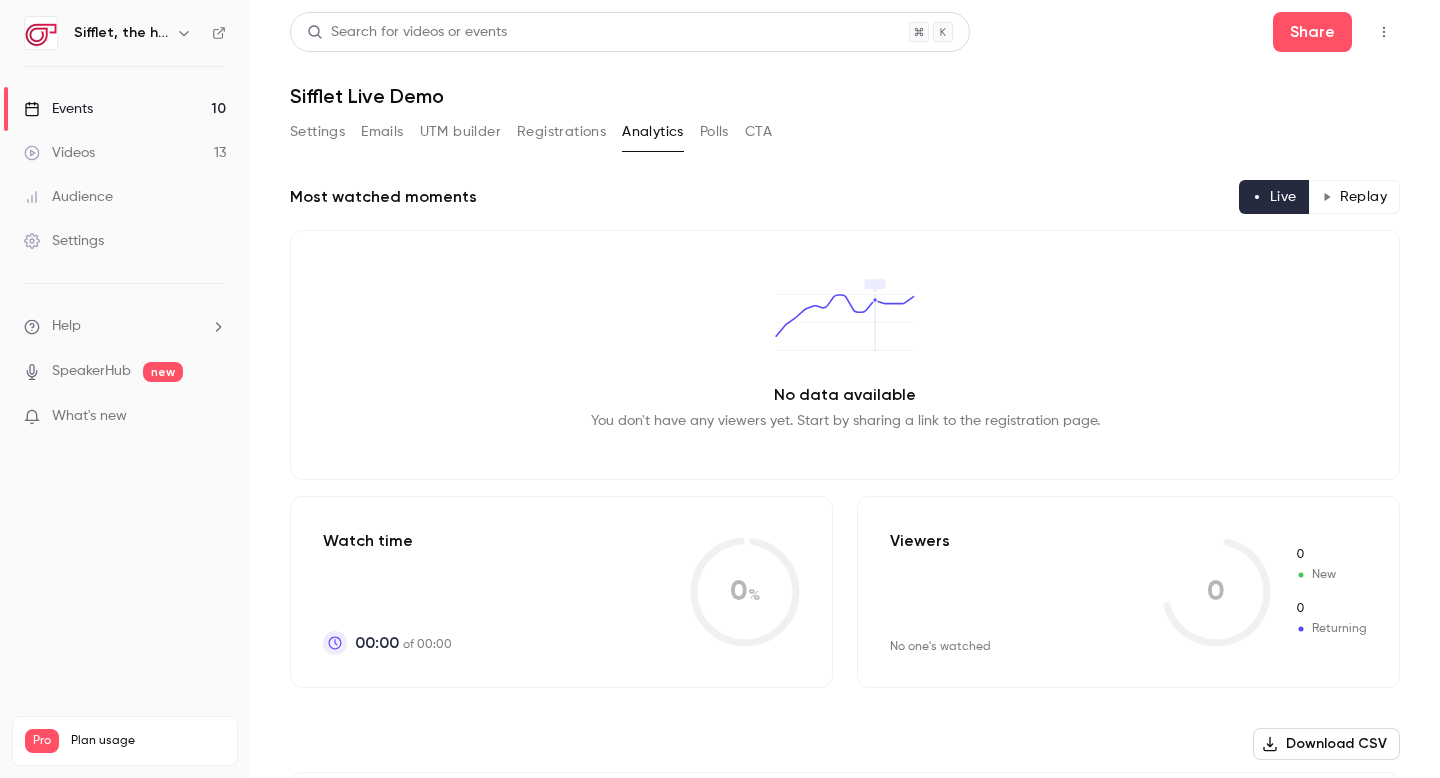 click on "Polls" at bounding box center [714, 132] 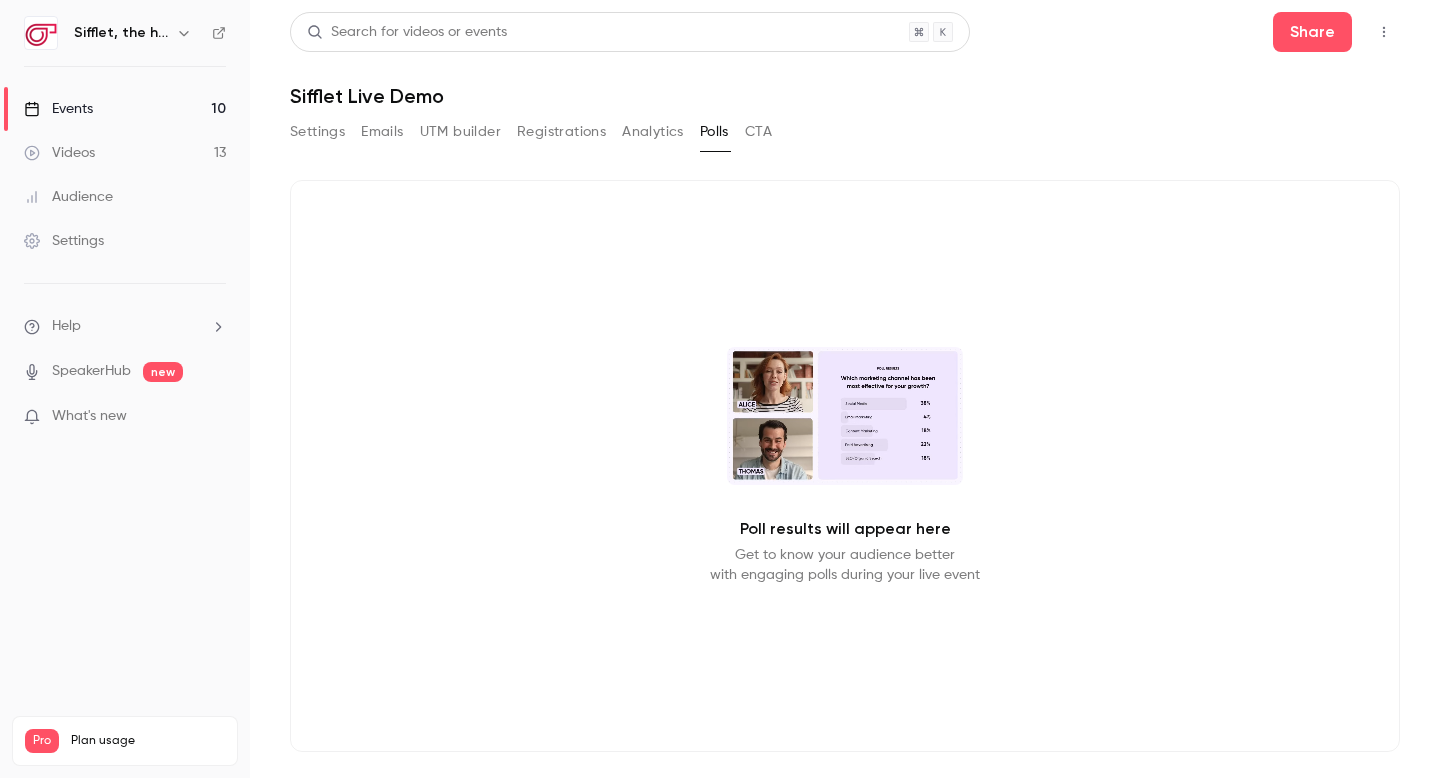 click on "CTA" at bounding box center (758, 132) 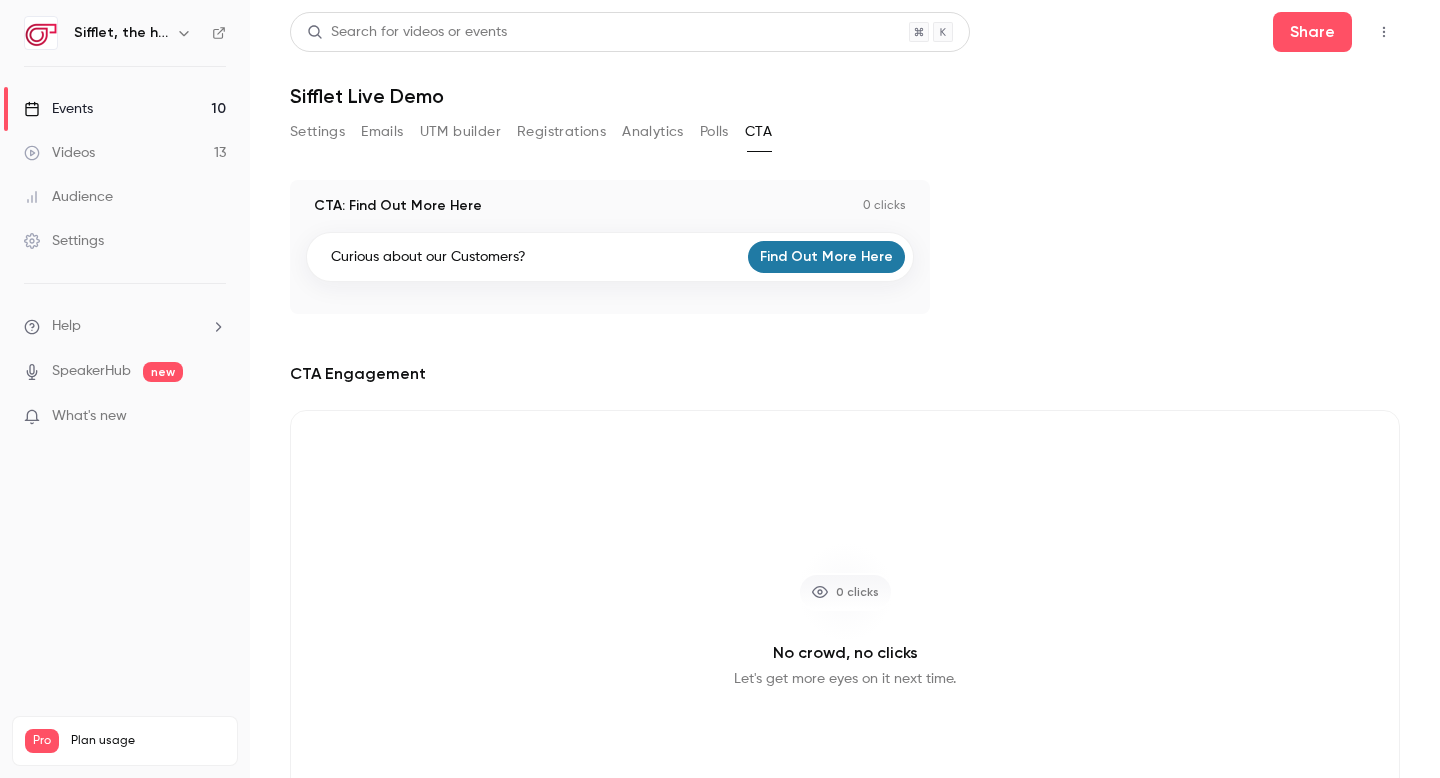 click on "Polls" at bounding box center [714, 132] 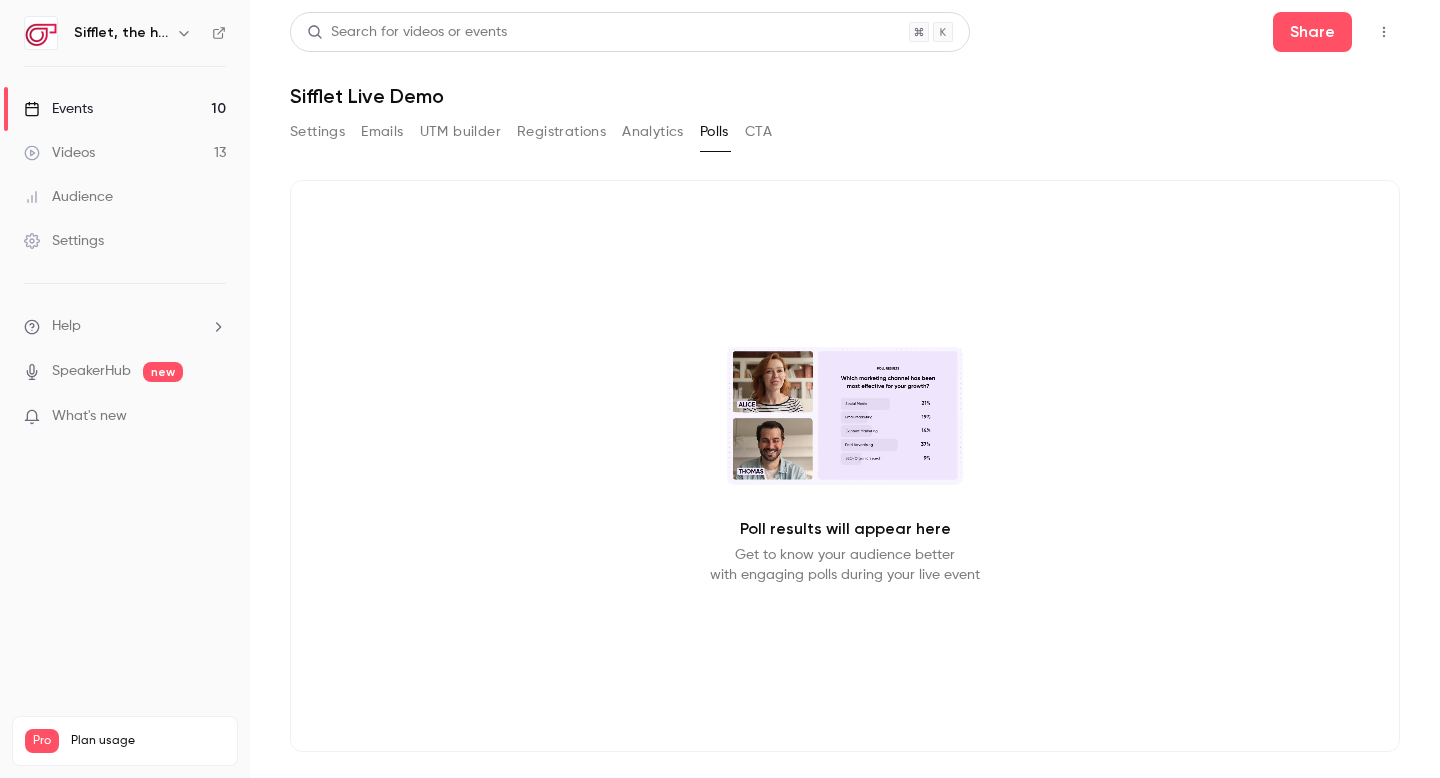 click on "CTA" at bounding box center [758, 132] 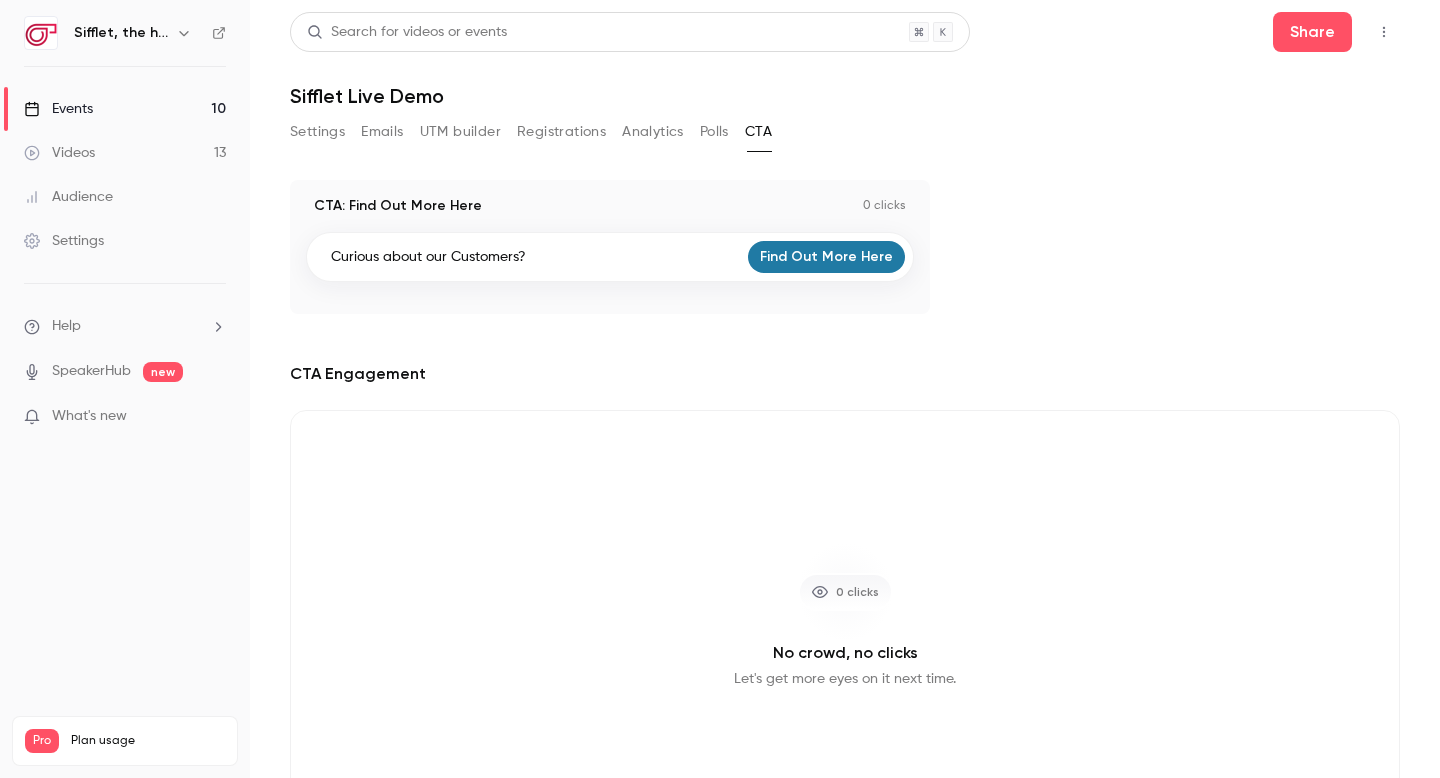 click on "Polls" at bounding box center [714, 132] 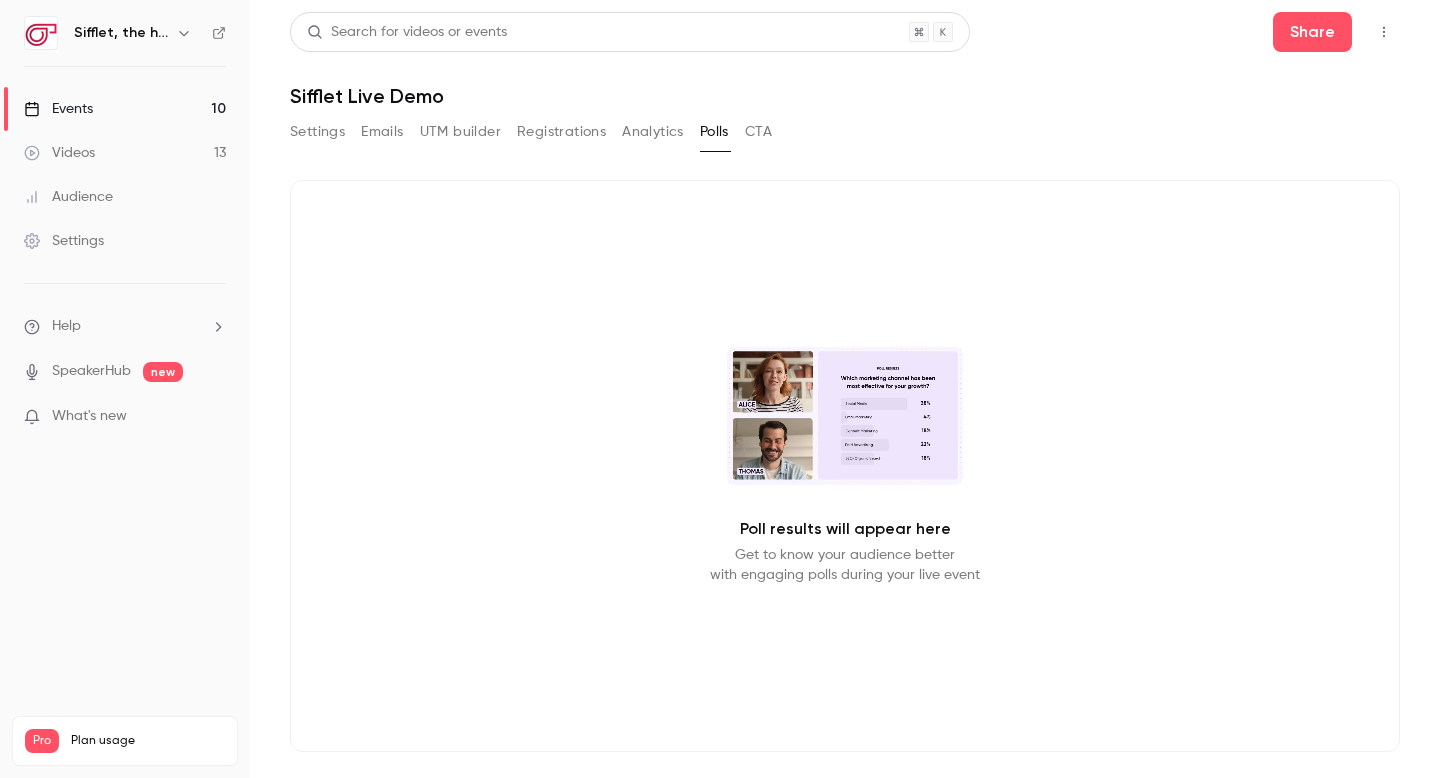 click on "Analytics" at bounding box center [653, 132] 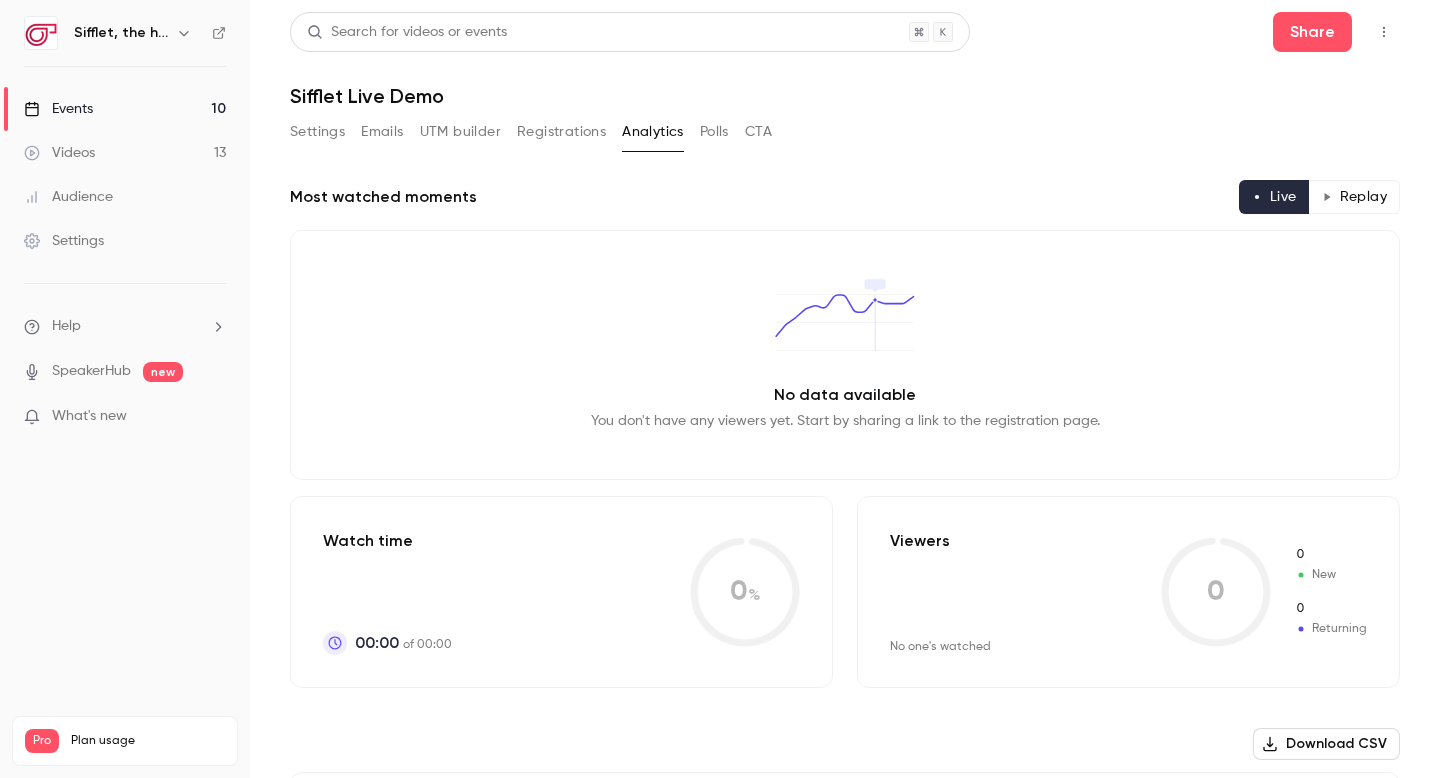 click on "Registrations" at bounding box center (561, 132) 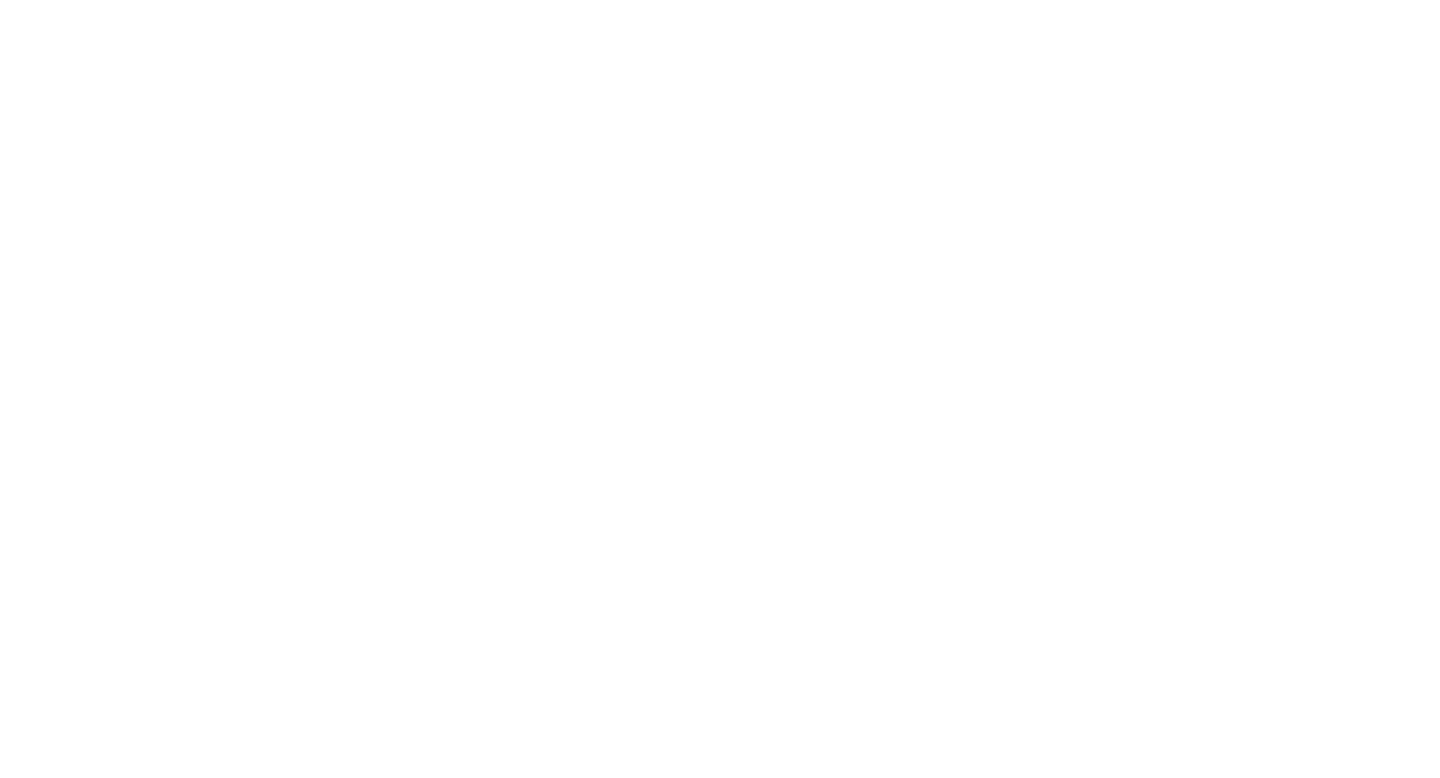 scroll, scrollTop: 0, scrollLeft: 0, axis: both 